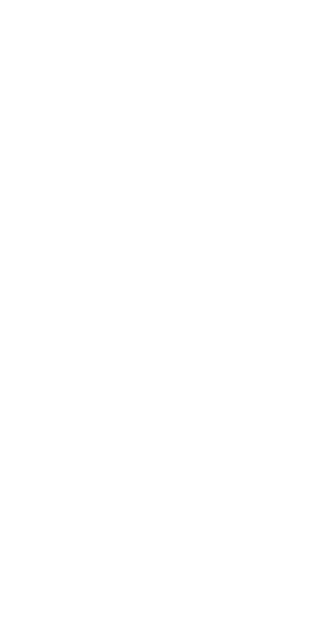 scroll, scrollTop: 0, scrollLeft: 0, axis: both 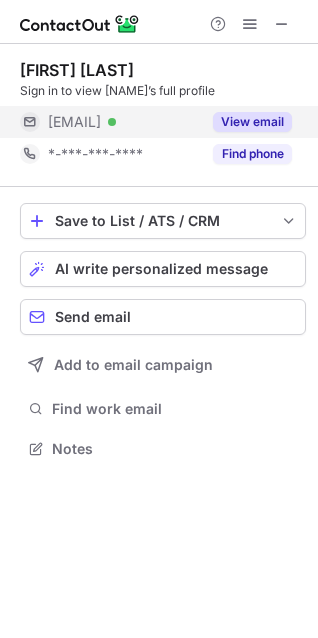 click on "View email" at bounding box center (246, 122) 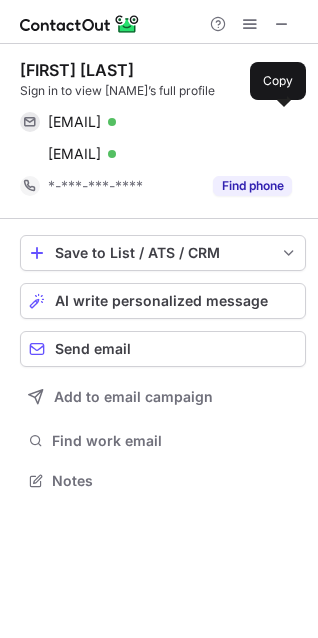 scroll, scrollTop: 9, scrollLeft: 9, axis: both 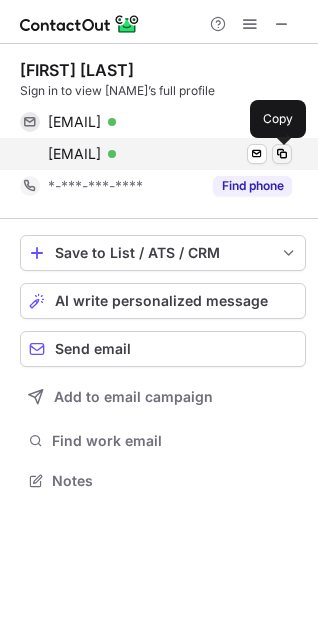 click at bounding box center [282, 154] 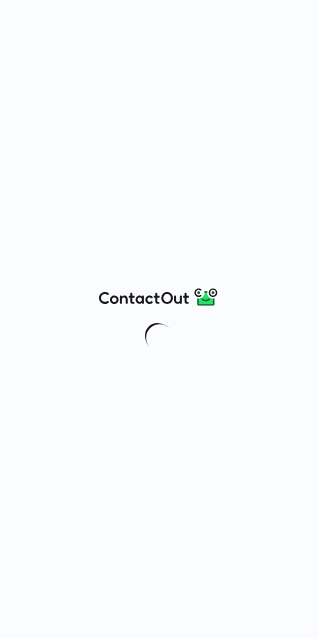 scroll, scrollTop: 0, scrollLeft: 0, axis: both 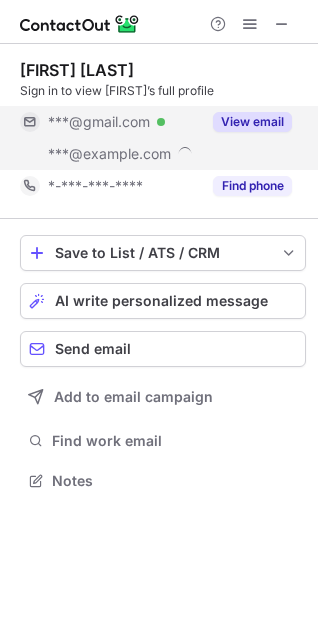 click on "View email" at bounding box center [252, 122] 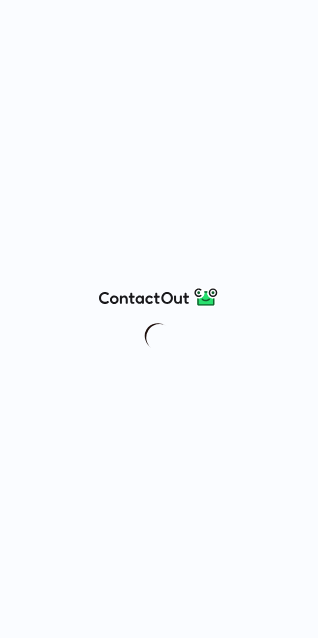 scroll, scrollTop: 0, scrollLeft: 0, axis: both 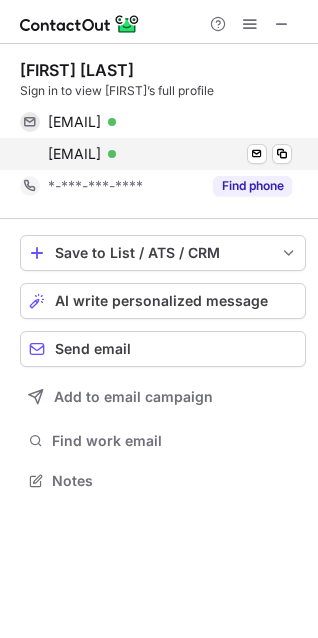 click on "[EMAIL]" at bounding box center (74, 154) 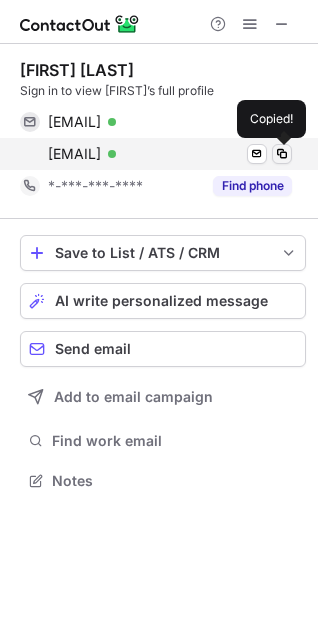 click at bounding box center [282, 154] 